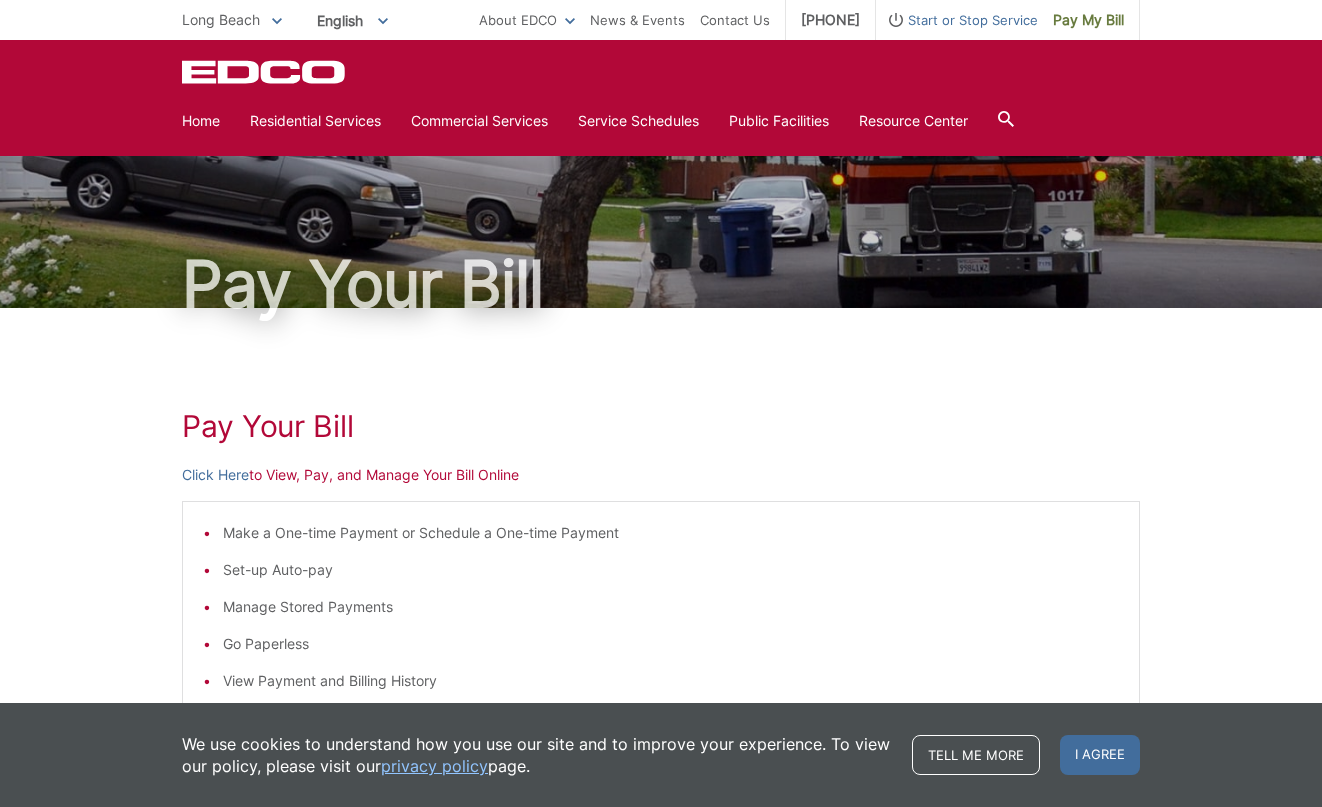scroll, scrollTop: 0, scrollLeft: 0, axis: both 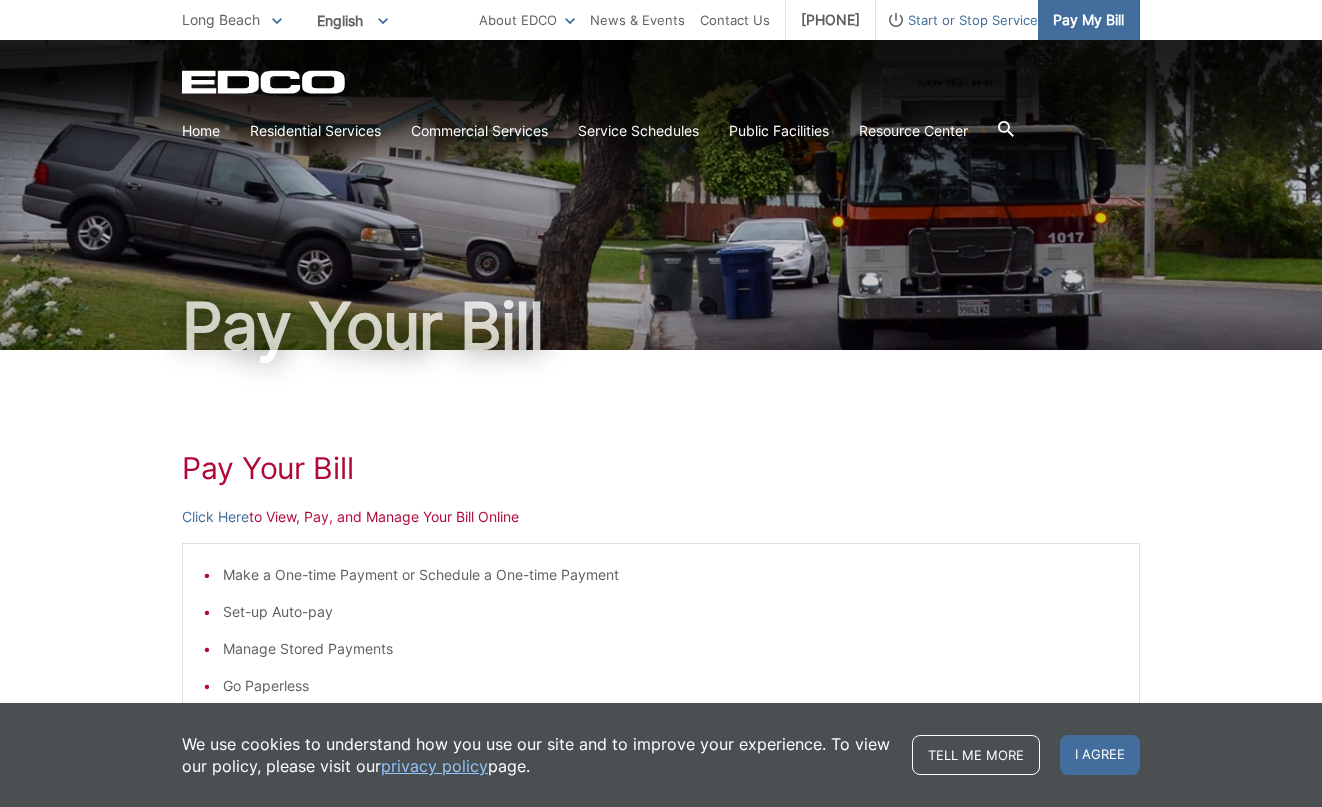 click on "Pay My Bill" at bounding box center (1088, 20) 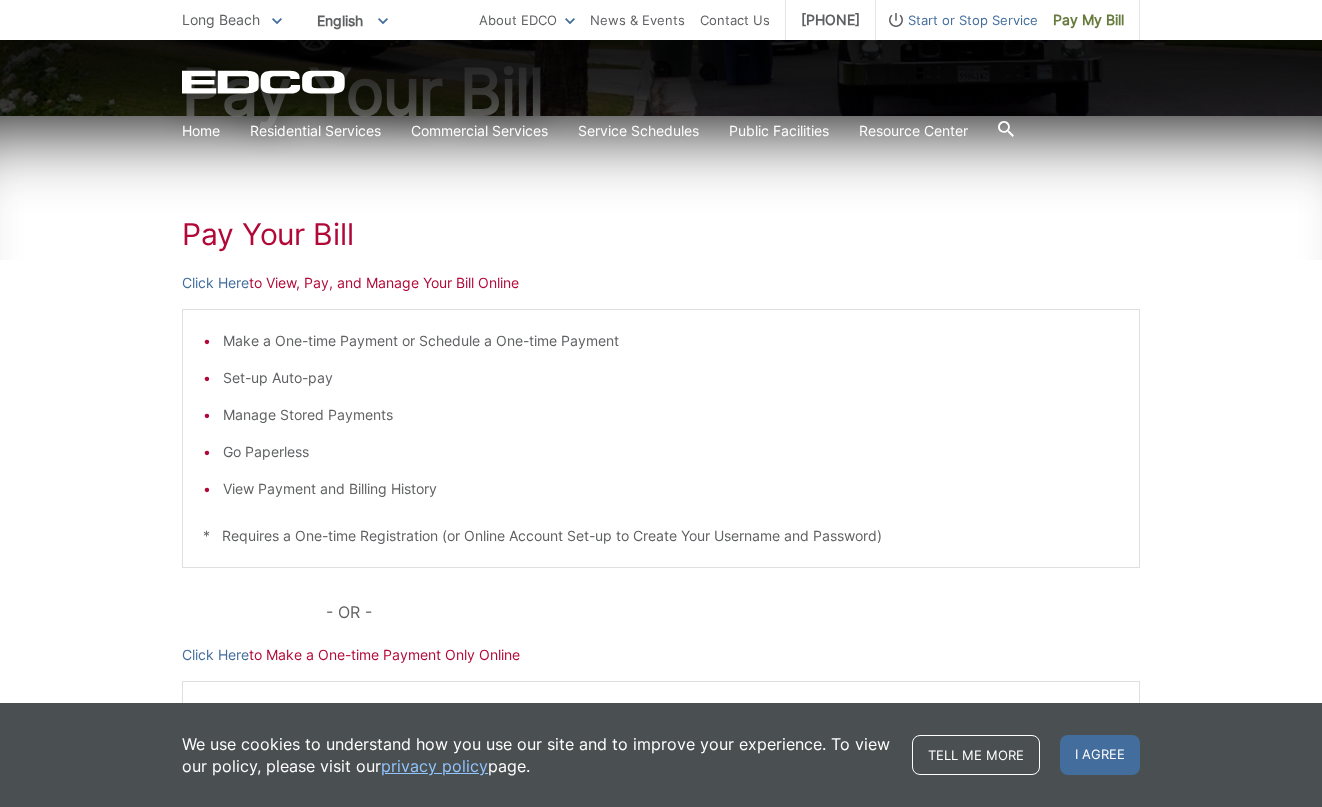 scroll, scrollTop: 251, scrollLeft: 0, axis: vertical 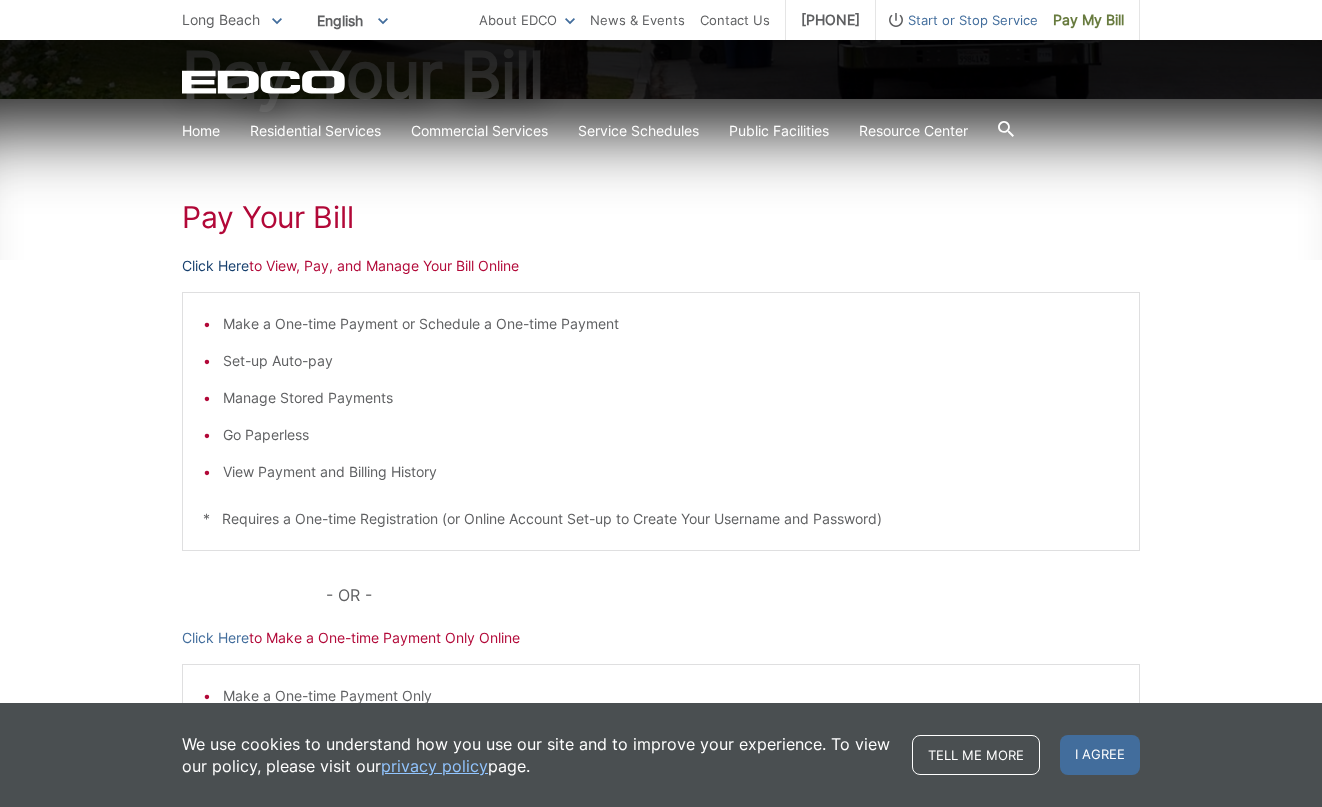click on "Click Here" at bounding box center [215, 266] 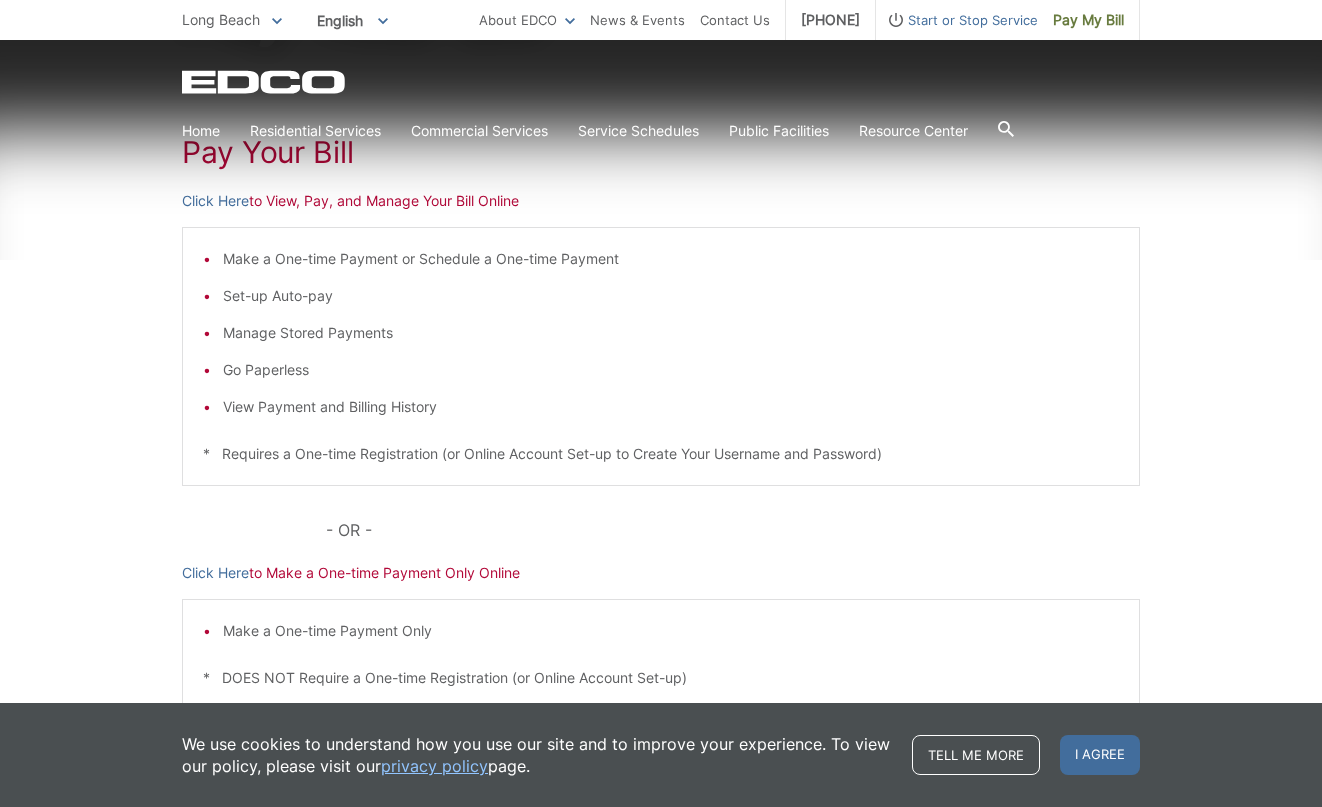 scroll, scrollTop: 351, scrollLeft: 0, axis: vertical 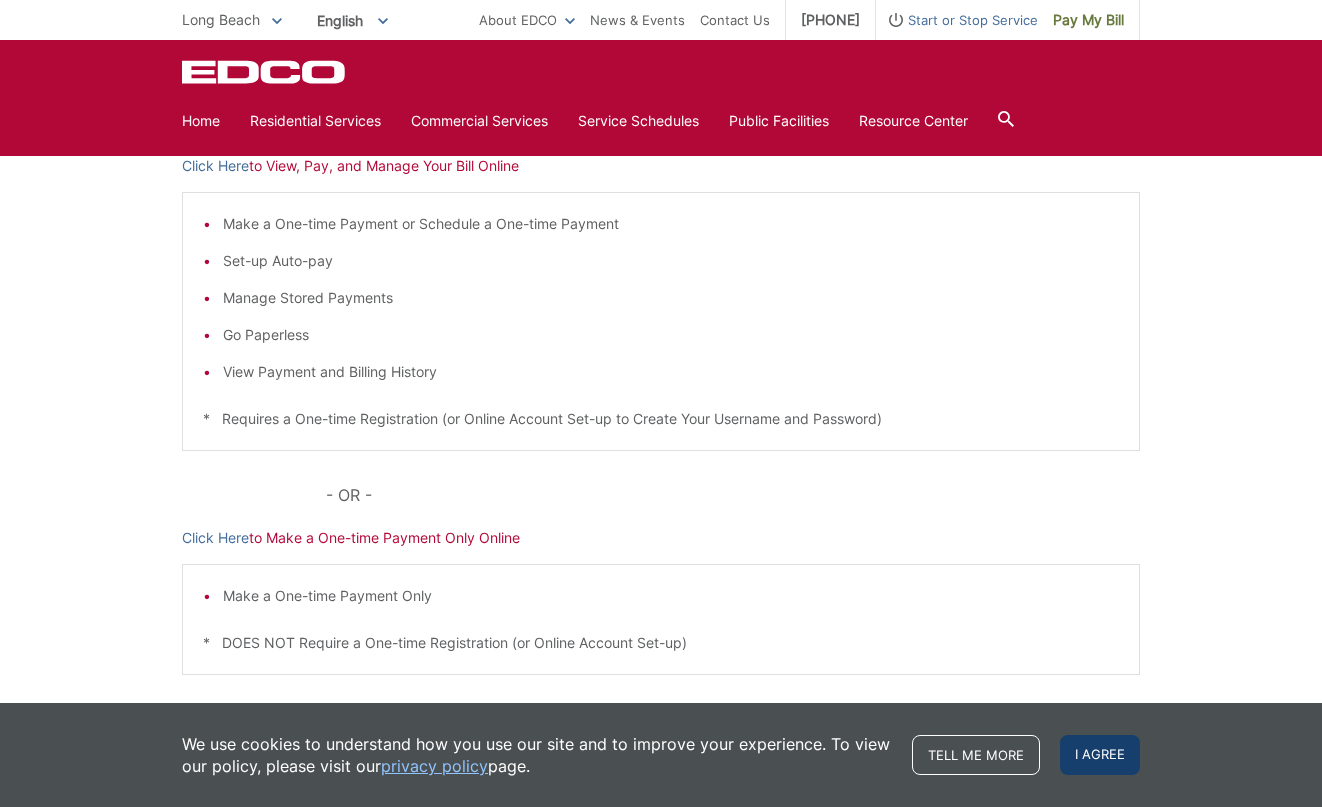 click on "I agree" at bounding box center [1100, 755] 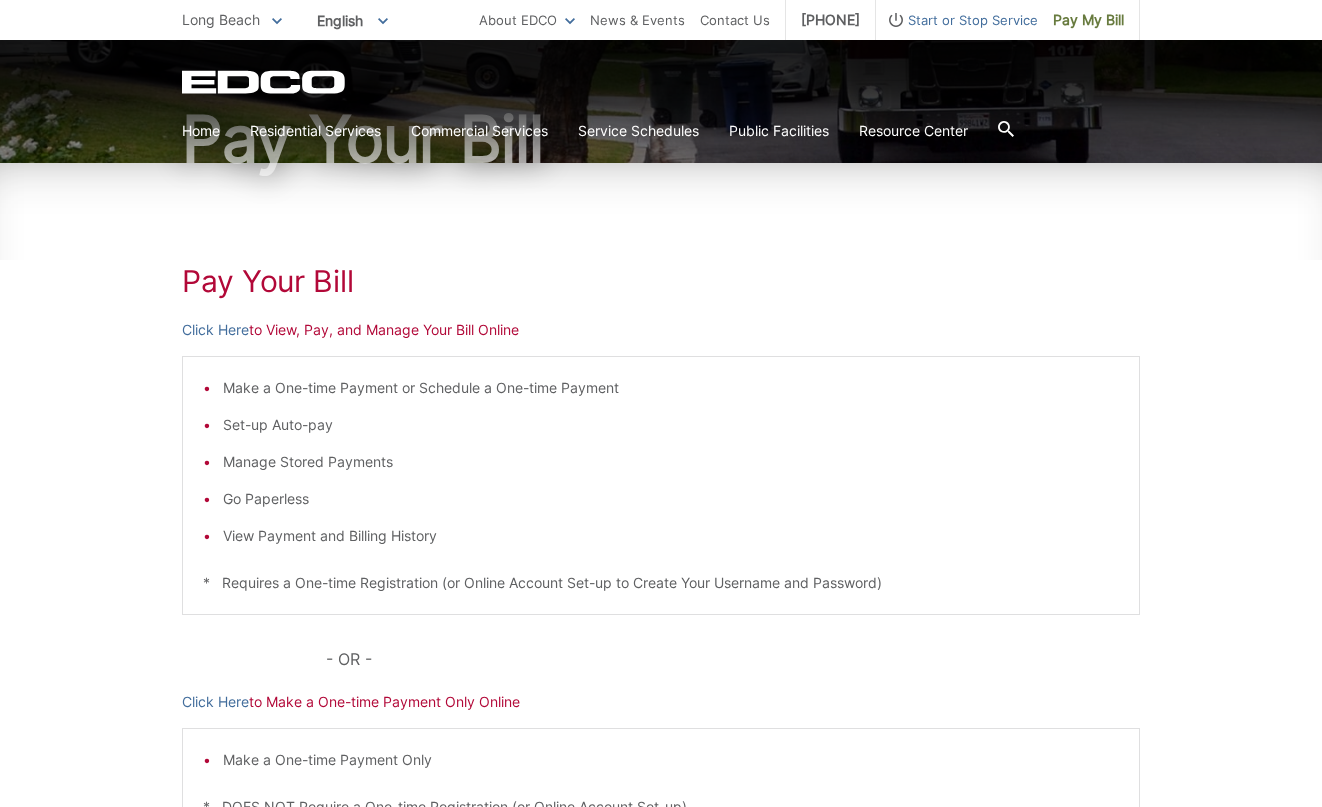 scroll, scrollTop: 151, scrollLeft: 0, axis: vertical 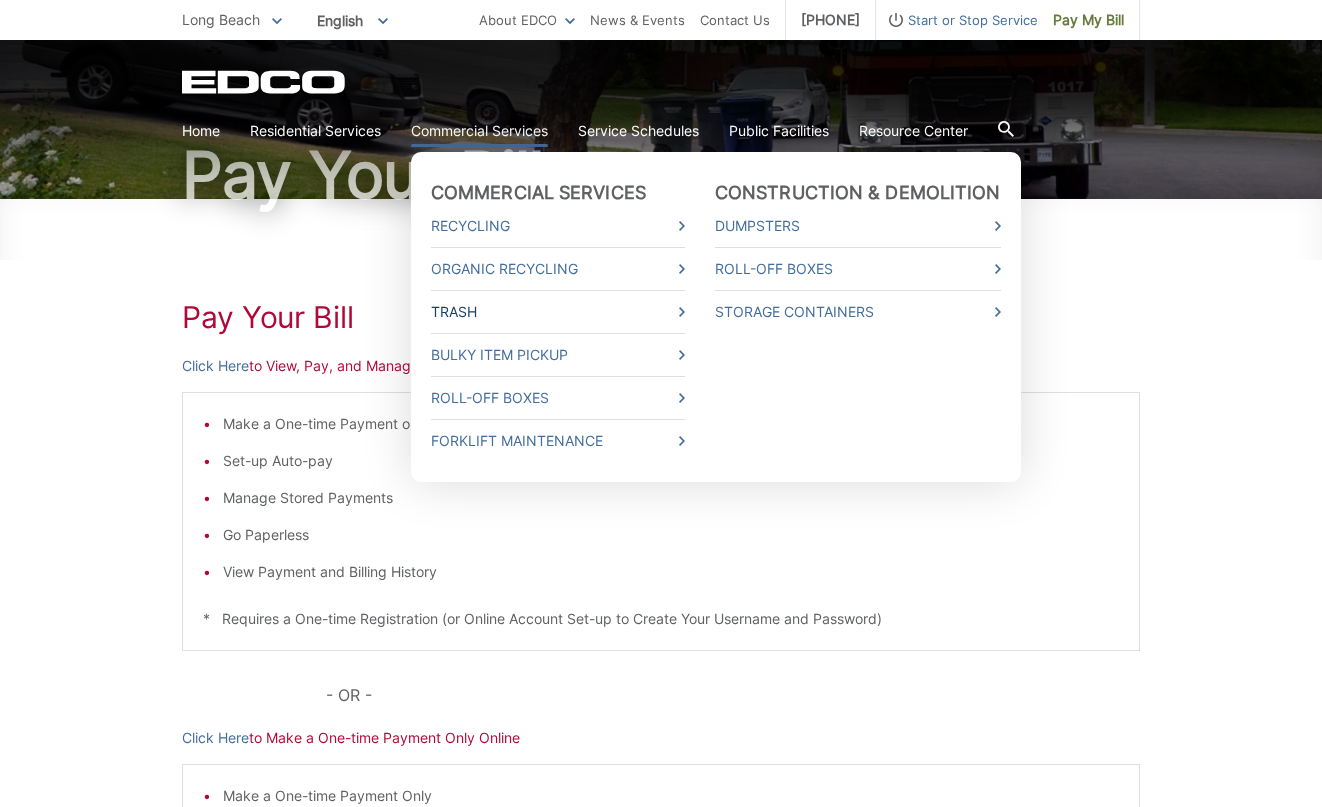 click on "Trash" at bounding box center (558, 312) 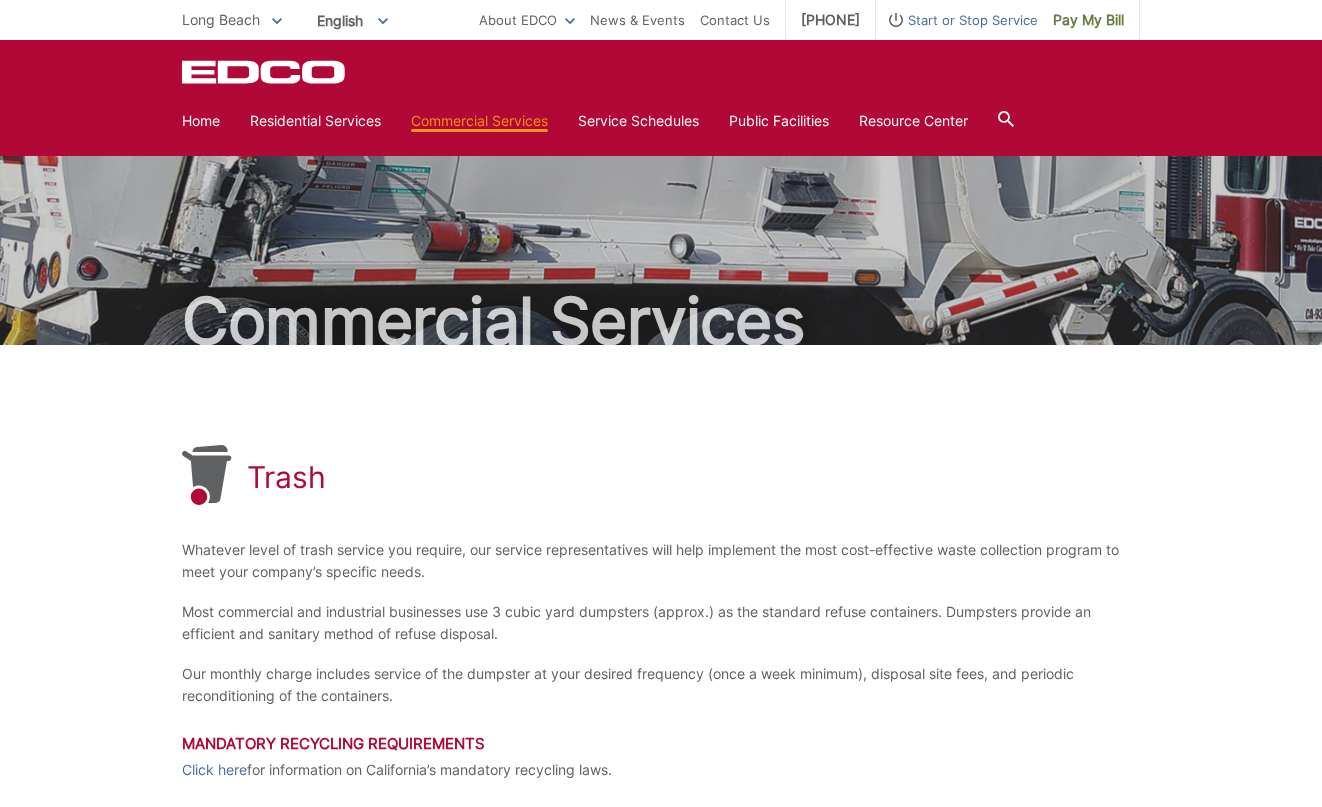 scroll, scrollTop: 0, scrollLeft: 0, axis: both 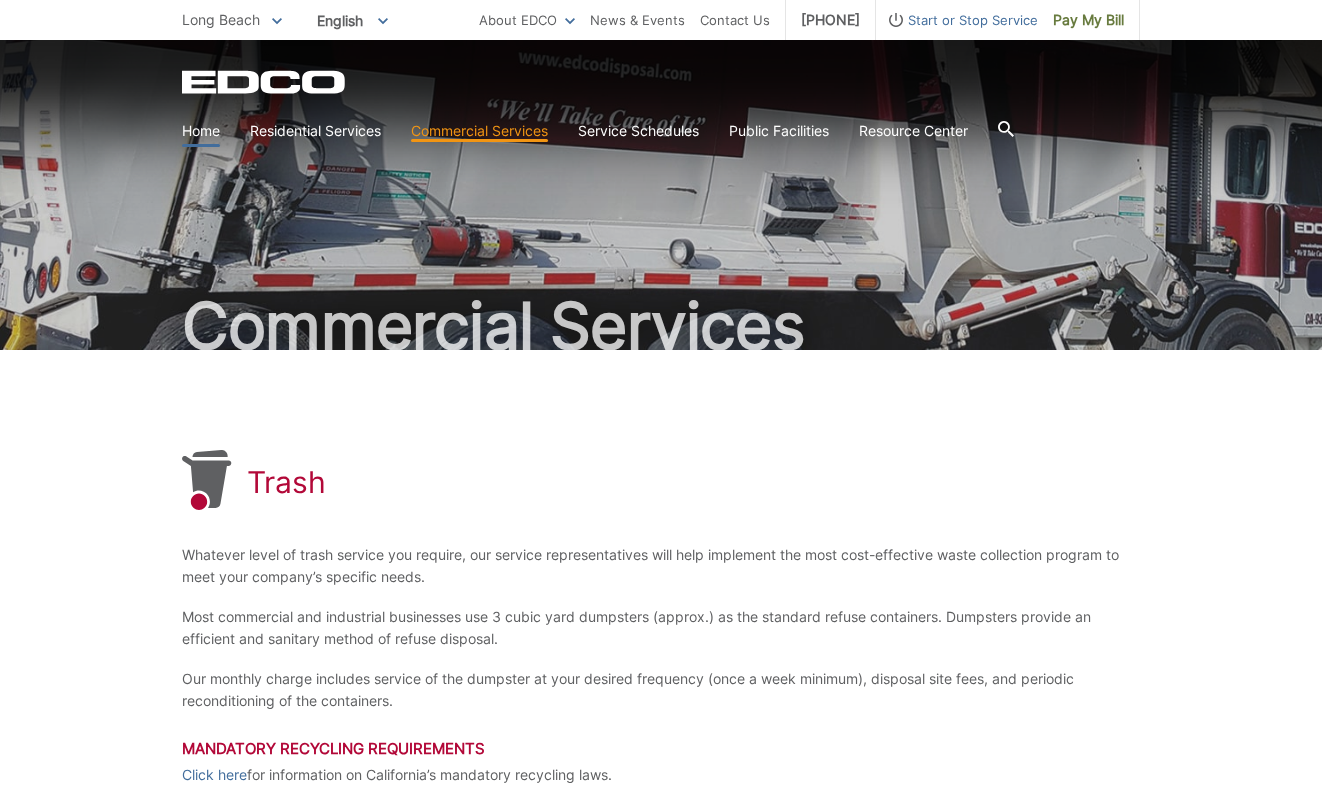 click on "Home" at bounding box center [201, 131] 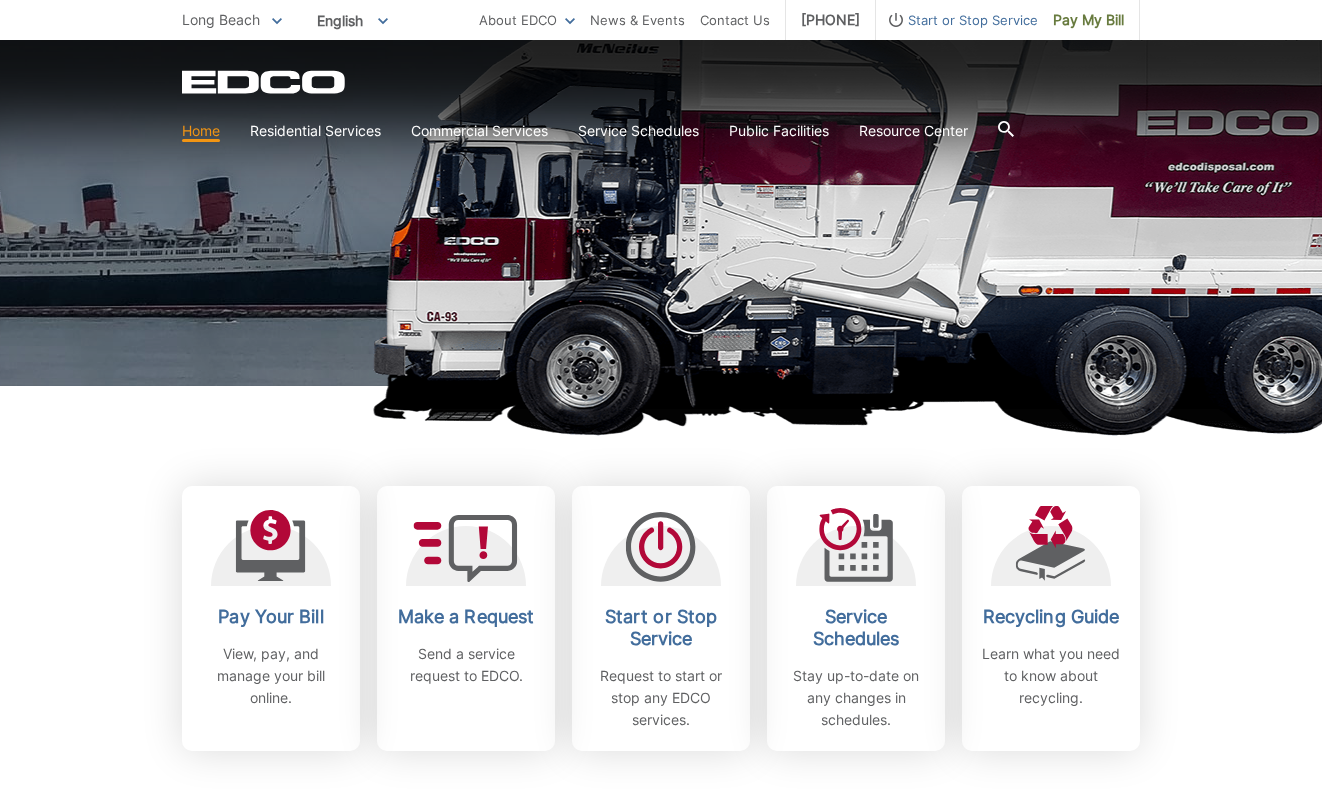 scroll, scrollTop: 300, scrollLeft: 0, axis: vertical 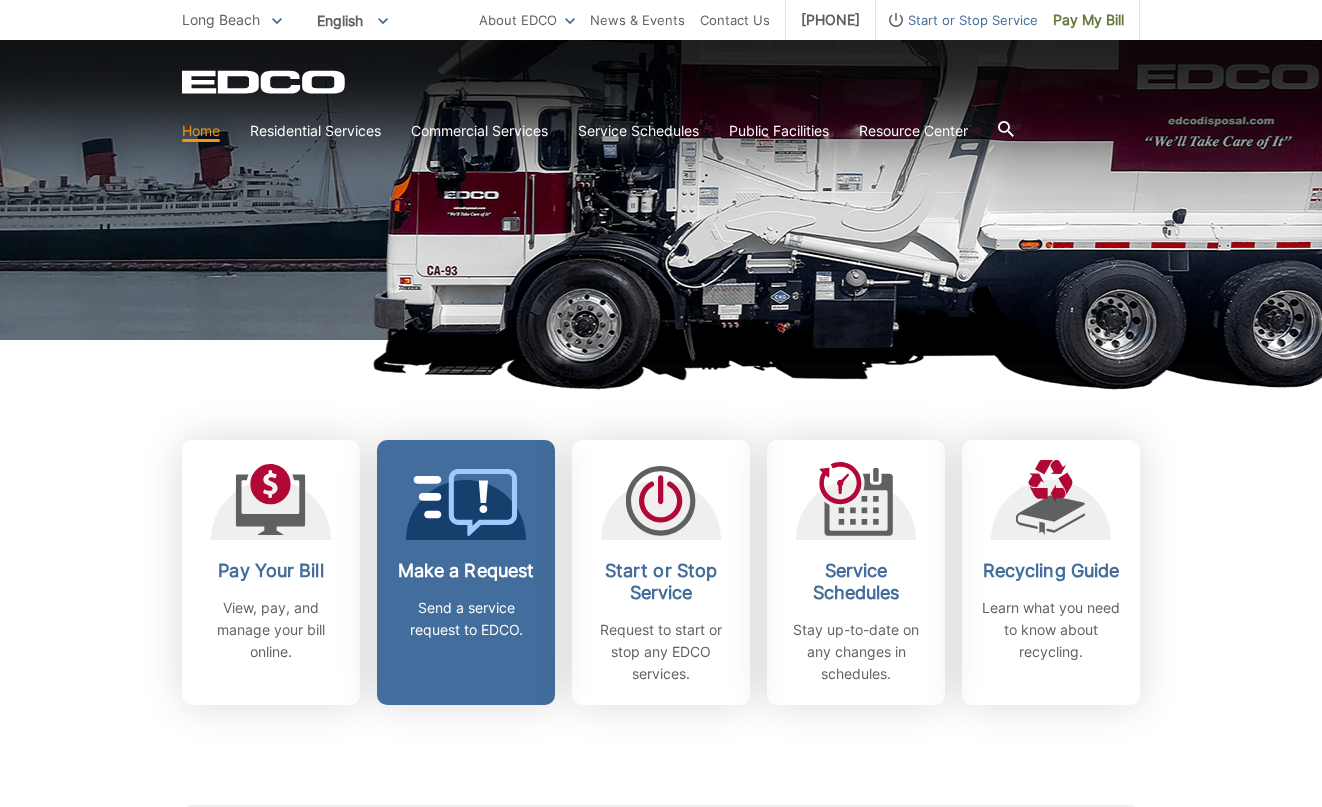 click 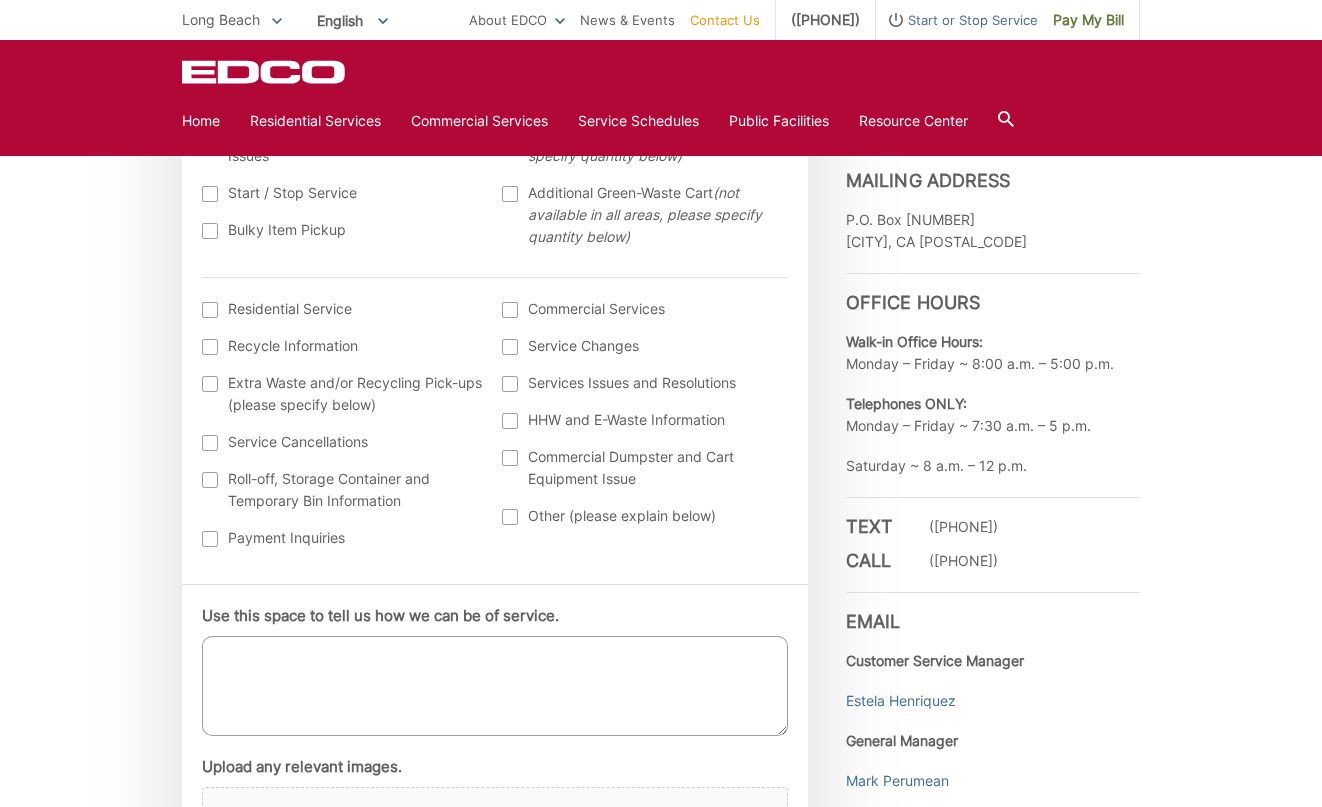 scroll, scrollTop: 600, scrollLeft: 0, axis: vertical 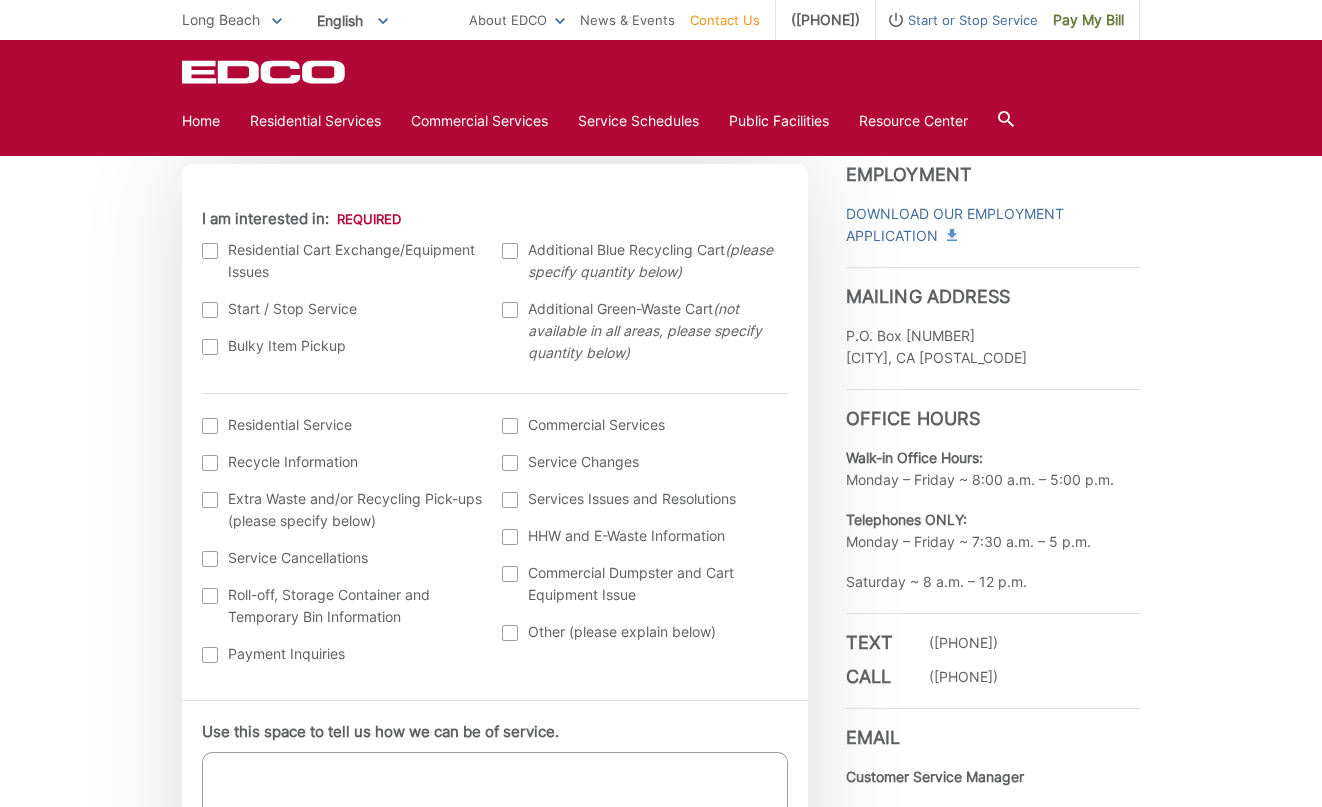 click on "Commercial Services" at bounding box center (642, 425) 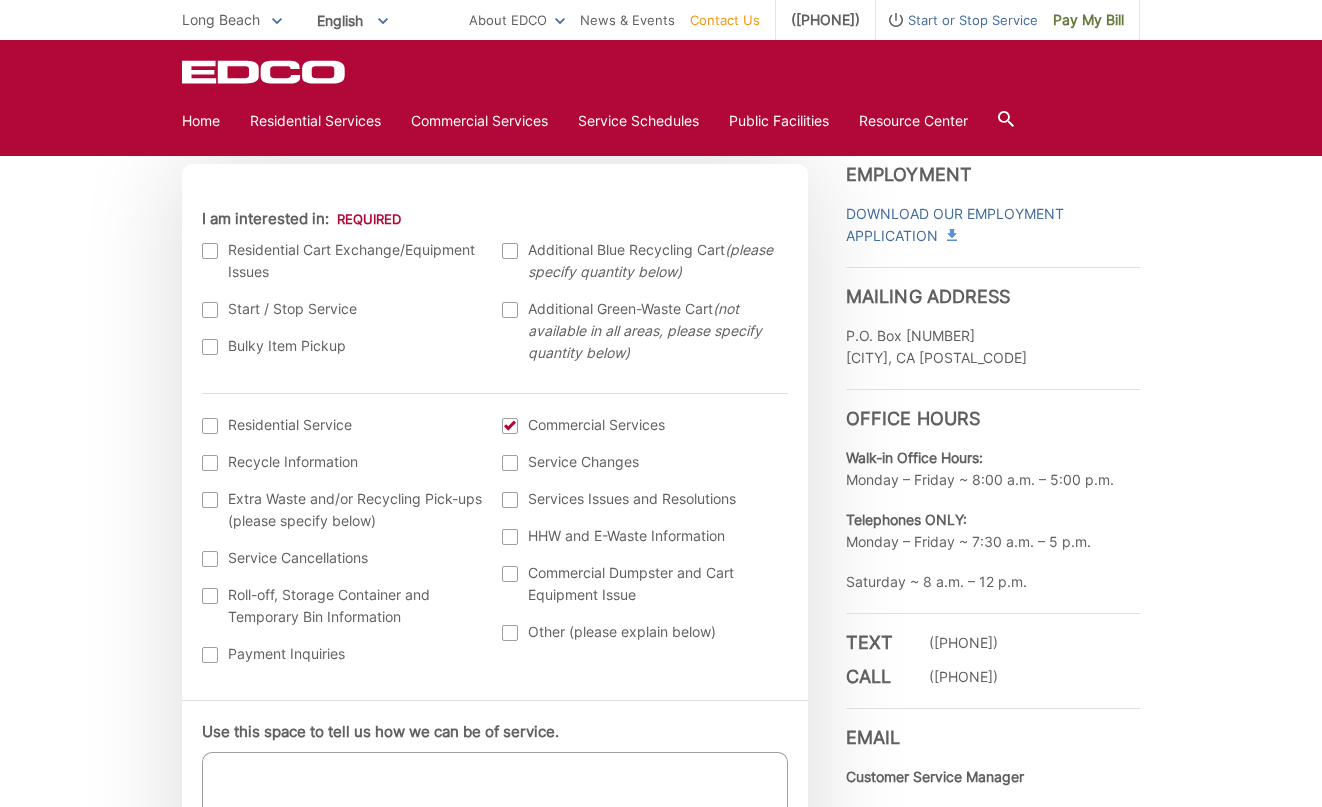 click on "Residential Service
Recycle Information
Extra Waste and/or Recycling Pick-ups (please specify below)
Service Cancellations
Roll-off, Storage Container and Temporary Bin Information
Payment Inquiries
Commercial Services
Service Changes
Services Issues and Resolutions
HHW and E-Waste Information
Commercial Dumpster and Cart Equipment Issue
Other (please explain below)" at bounding box center [495, 547] 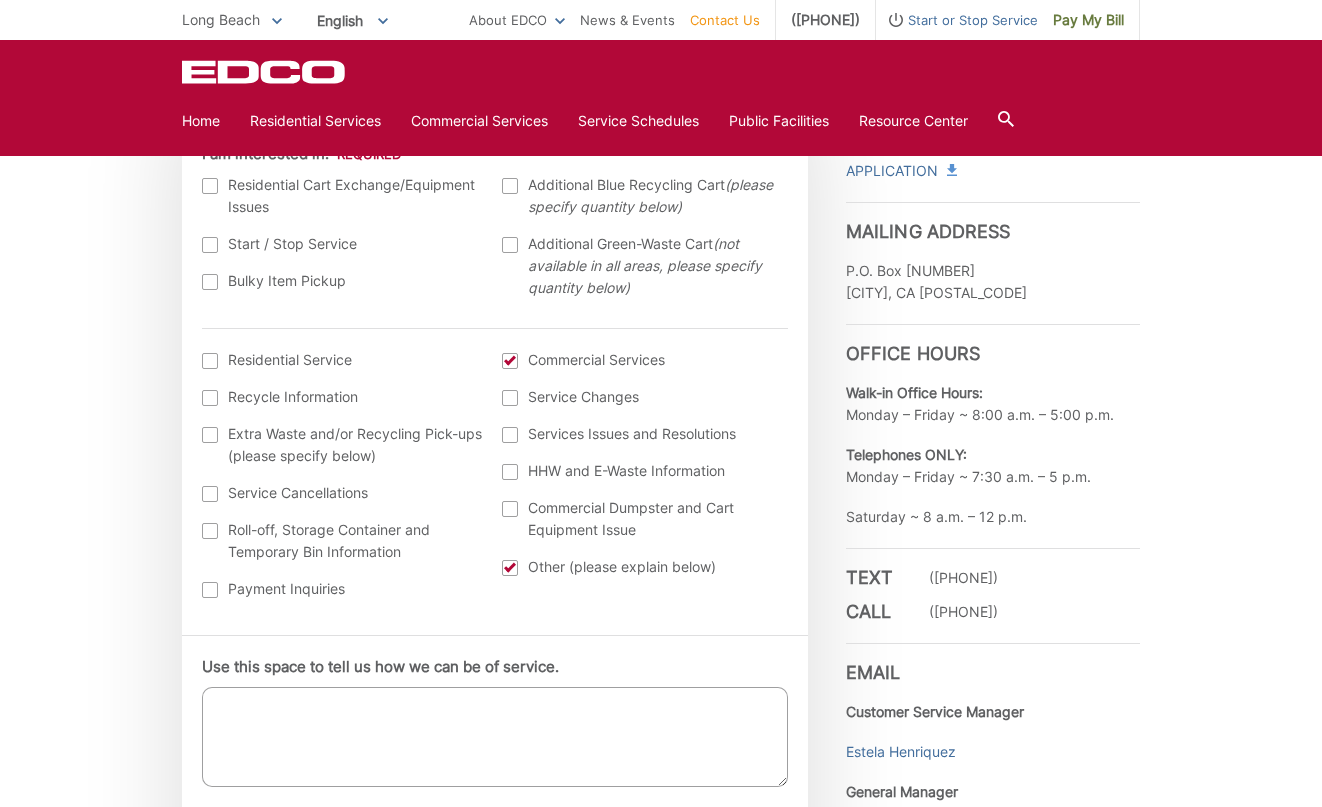 scroll, scrollTop: 700, scrollLeft: 0, axis: vertical 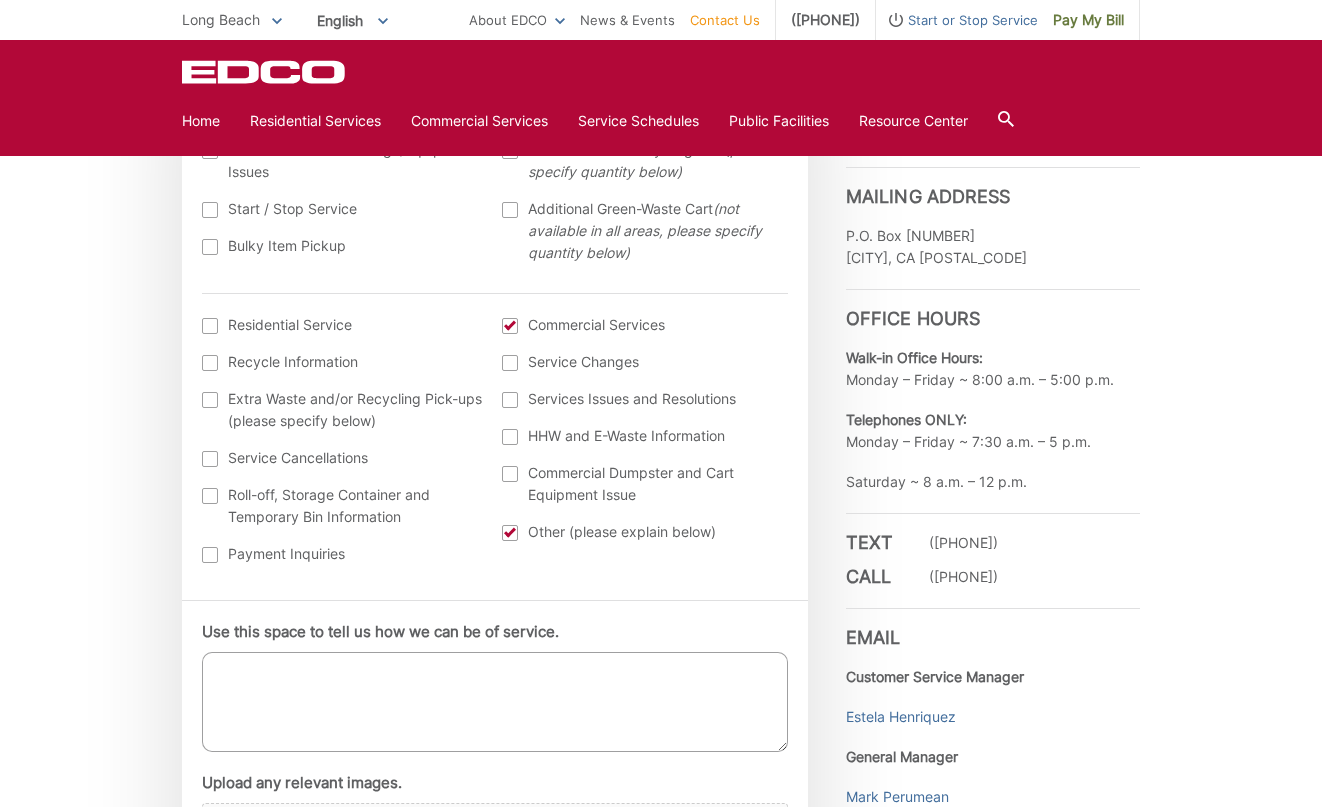 click on "Use this space to tell us how we can be of service." at bounding box center (495, 702) 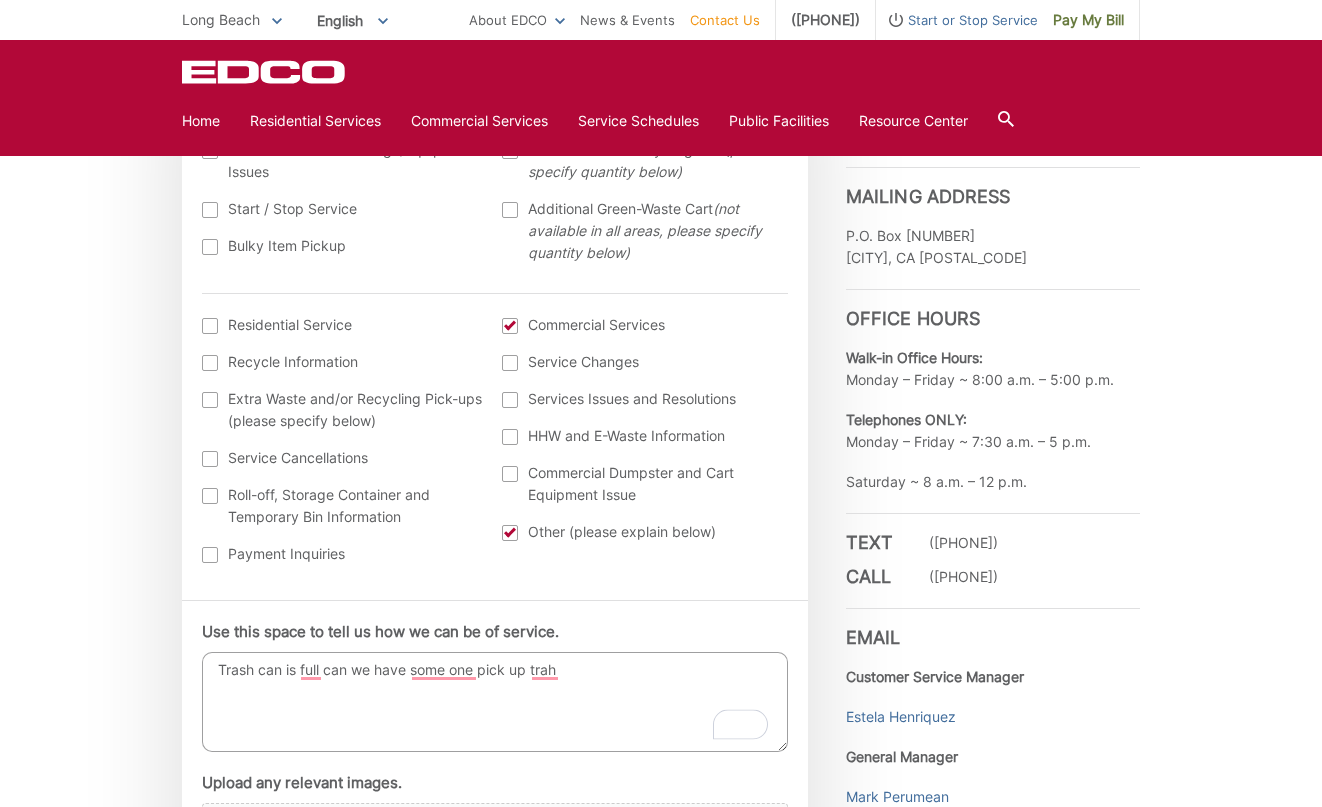 click on "Trash can is full can we have some one pick up trah" at bounding box center [495, 702] 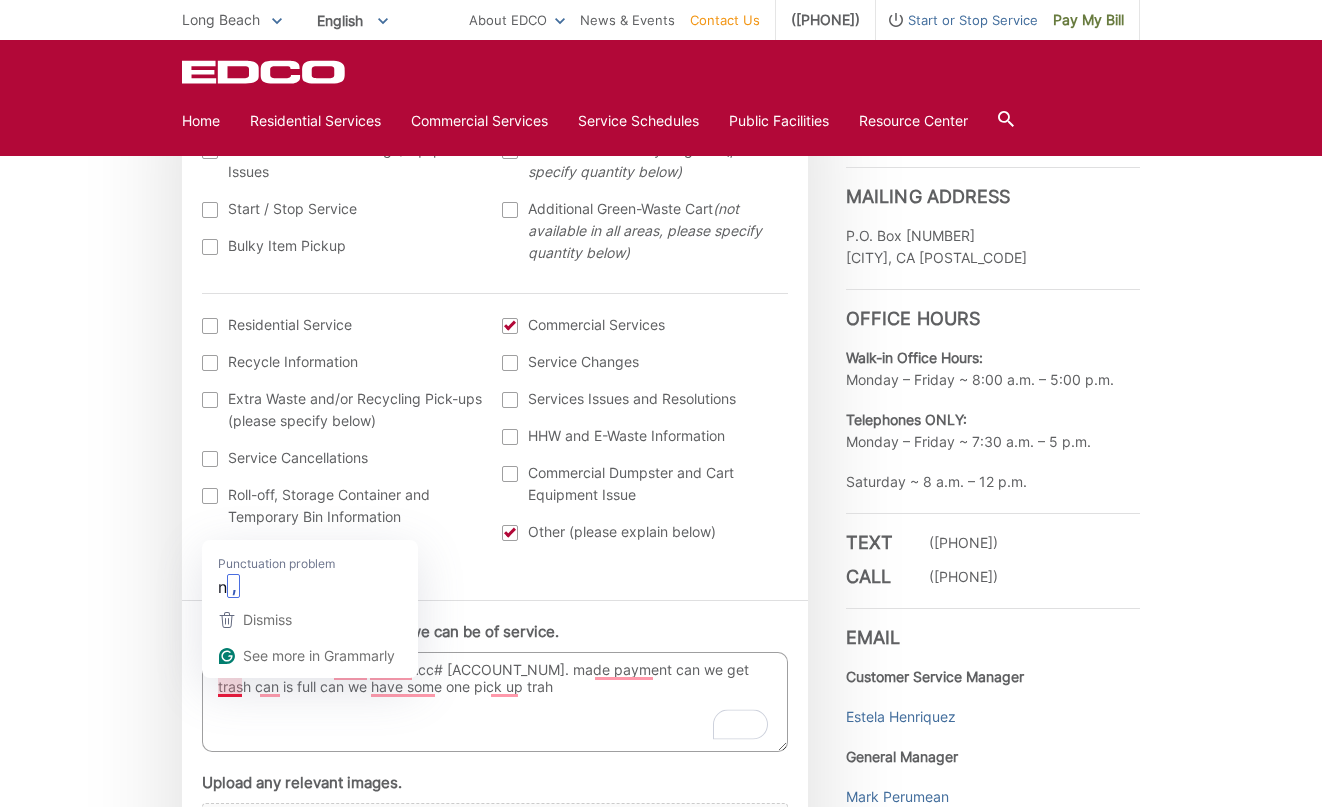 click on "[NUMBER] E South St [CITY] Acc# [ACCOUNT_NUM]. made payment can we get trash can is full can we have some one pick up trah" at bounding box center [495, 702] 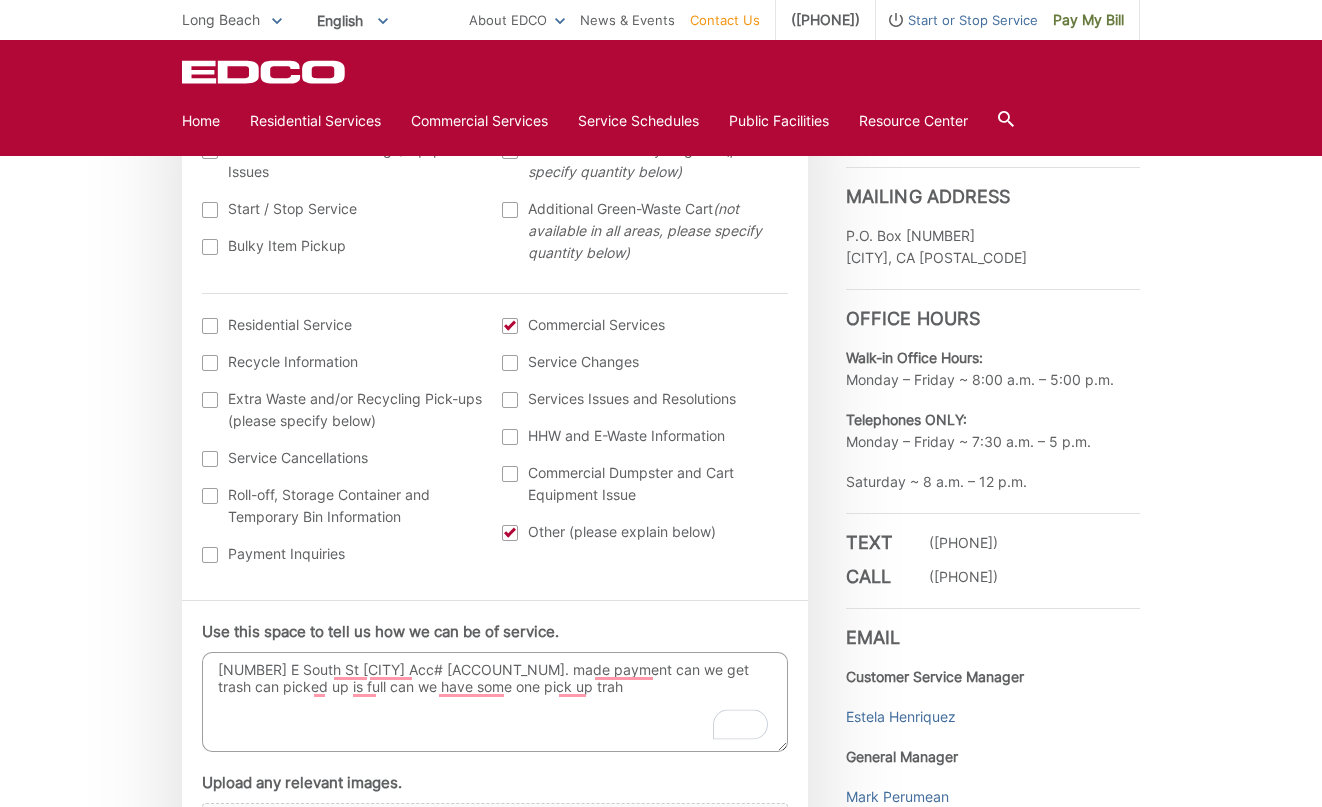 click on "[NUMBER] E South St [CITY] Acc# [ACCOUNT_NUM]. made payment can we get trash can picked up is full can we have some one pick up trah" at bounding box center [495, 702] 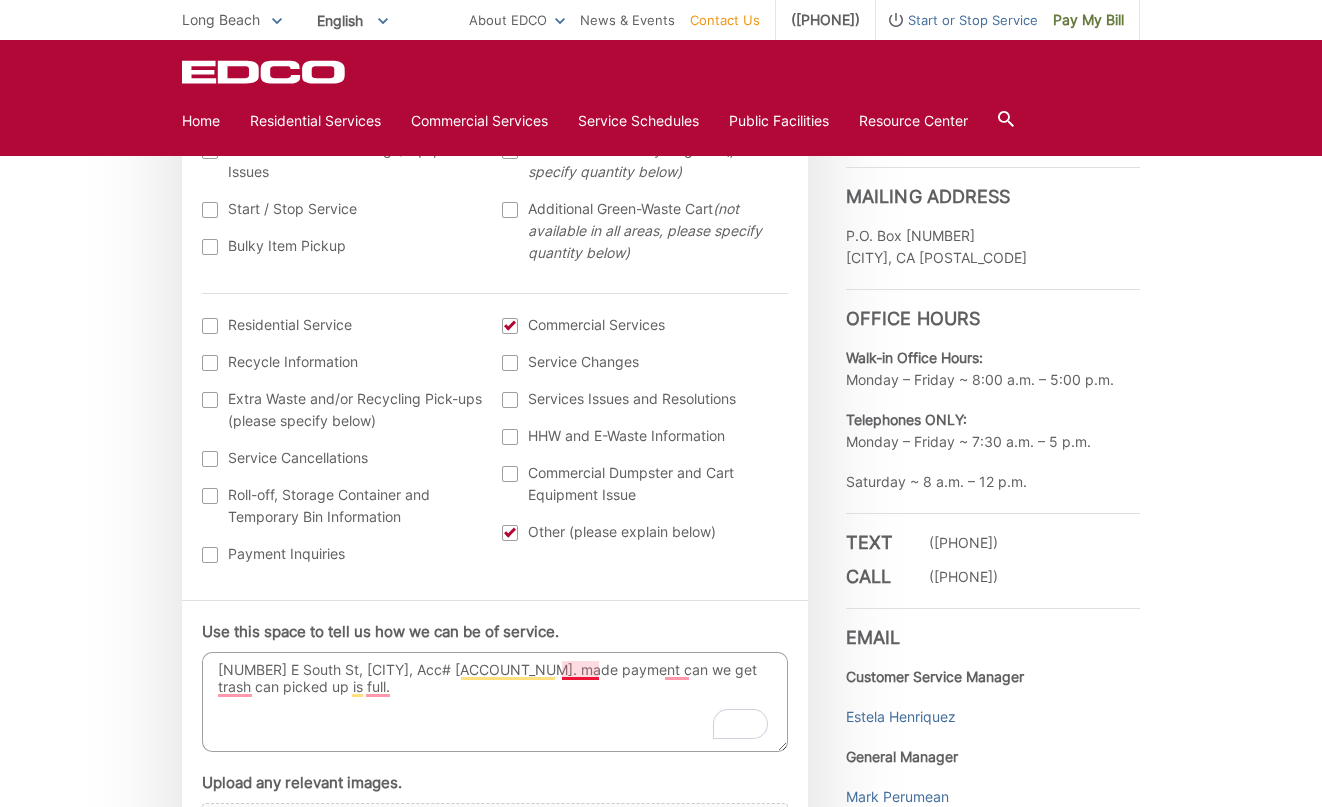 click on "[NUMBER] E South St, [CITY], Acc# [ACCOUNT_NUM]. made payment can we get trash can picked up is full." at bounding box center (495, 702) 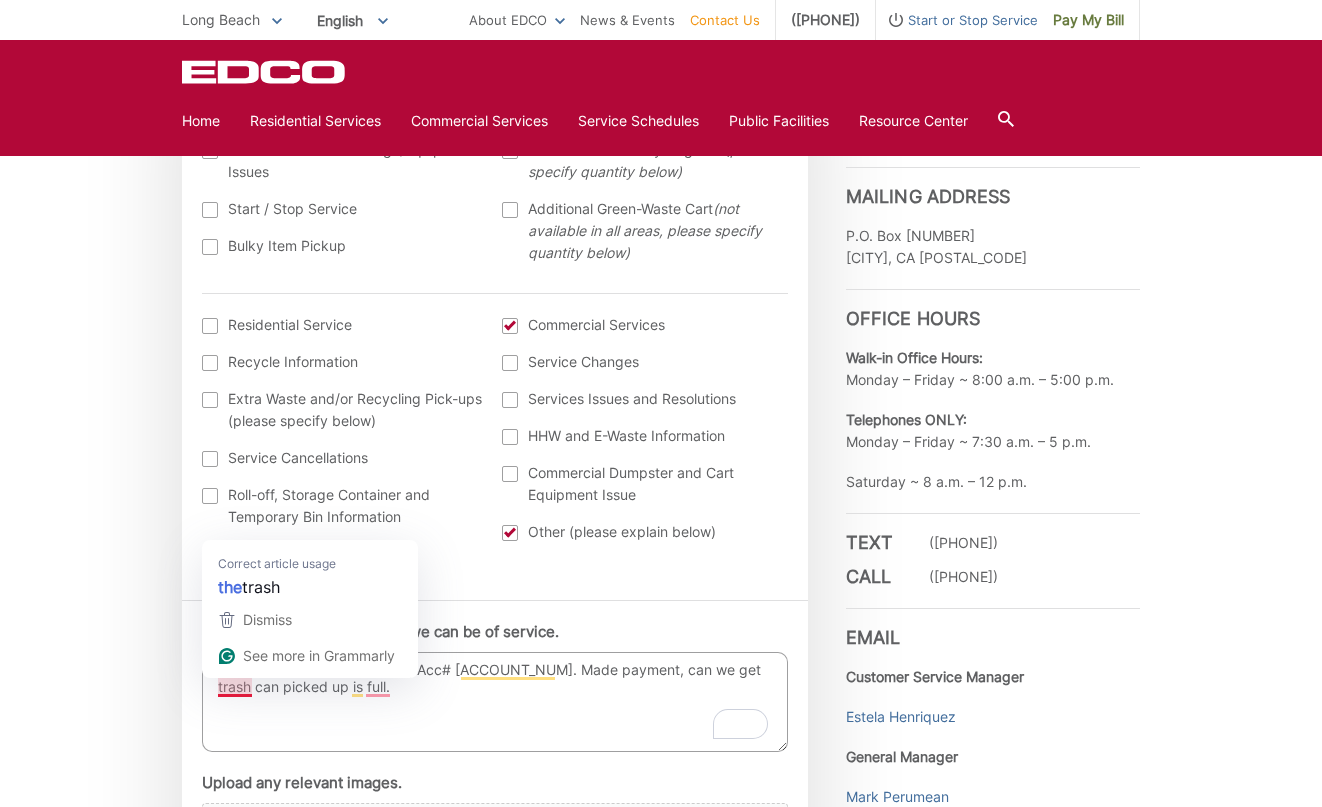 click on "[NUMBER] E South St, [CITY], Acc# [ACCOUNT_NUM]. Made payment, can we get trash can picked up is full." at bounding box center [495, 702] 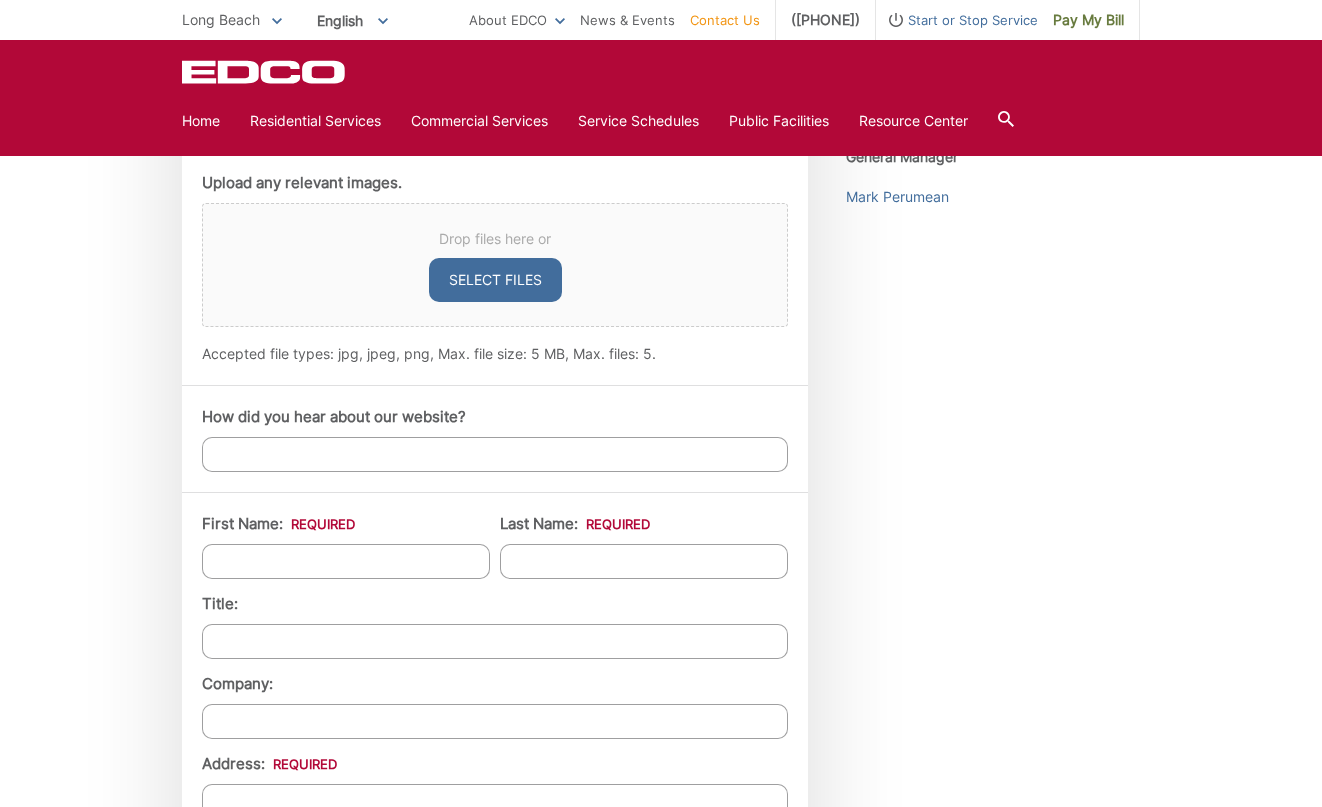 scroll, scrollTop: 1400, scrollLeft: 0, axis: vertical 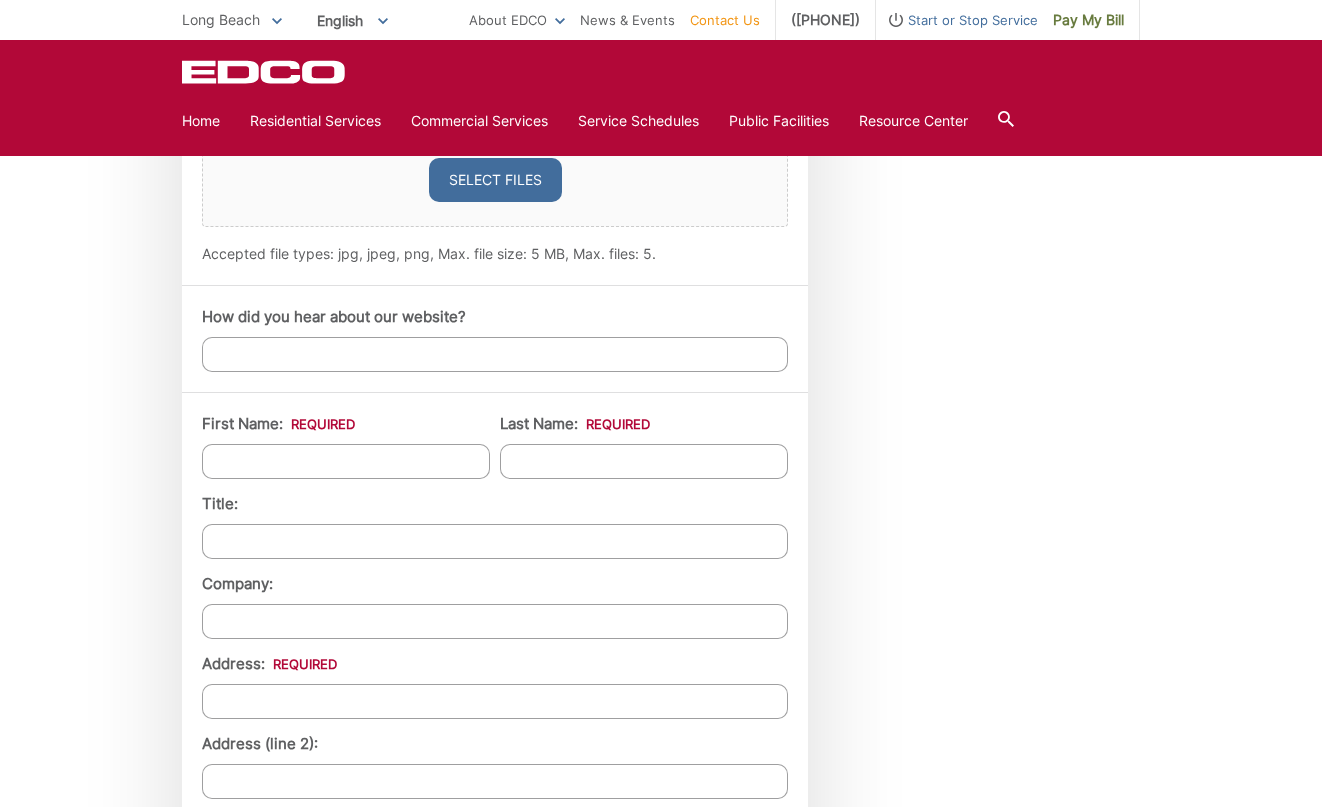 type on "[NUMBER] E South St, [CITY], Acc# [ACCOUNT_NUM]. Made payment, can we get the trash can picked up is full." 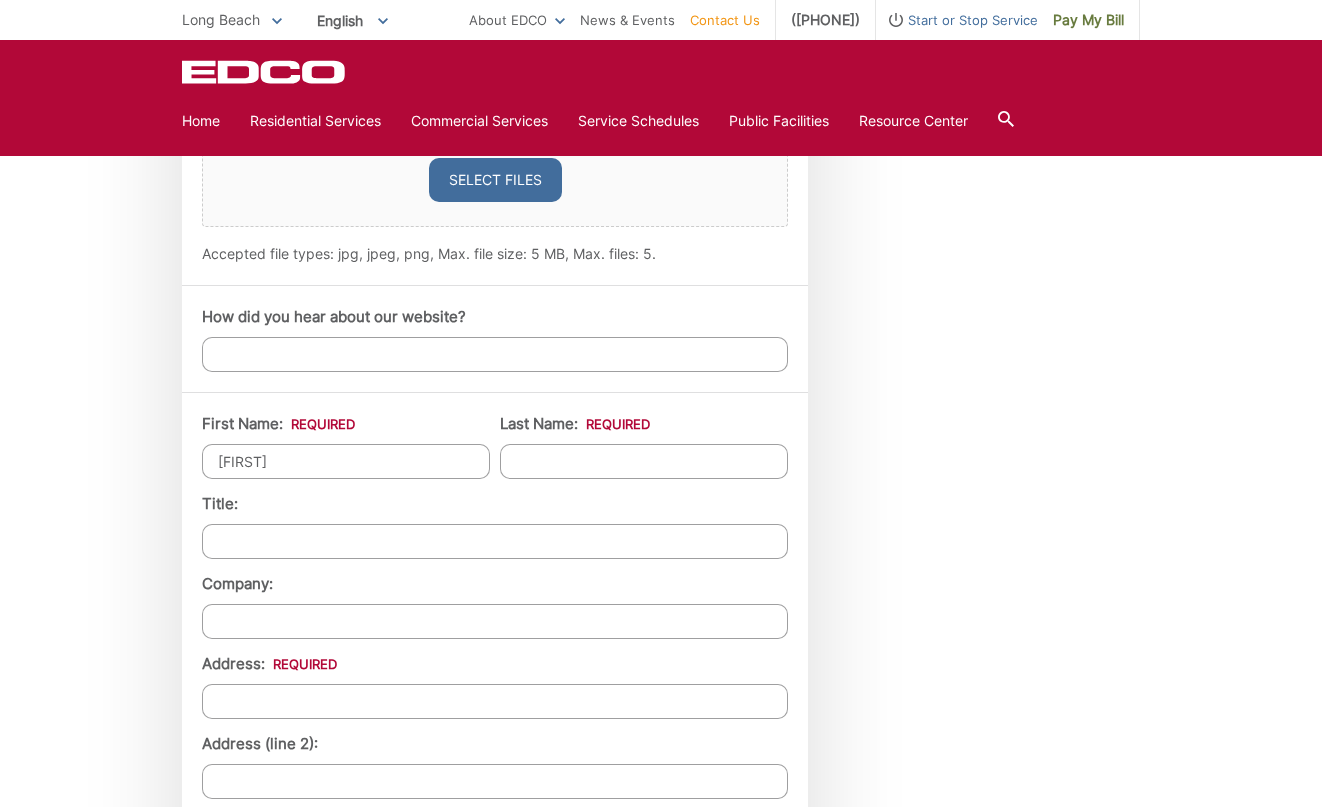 type on "[LAST]" 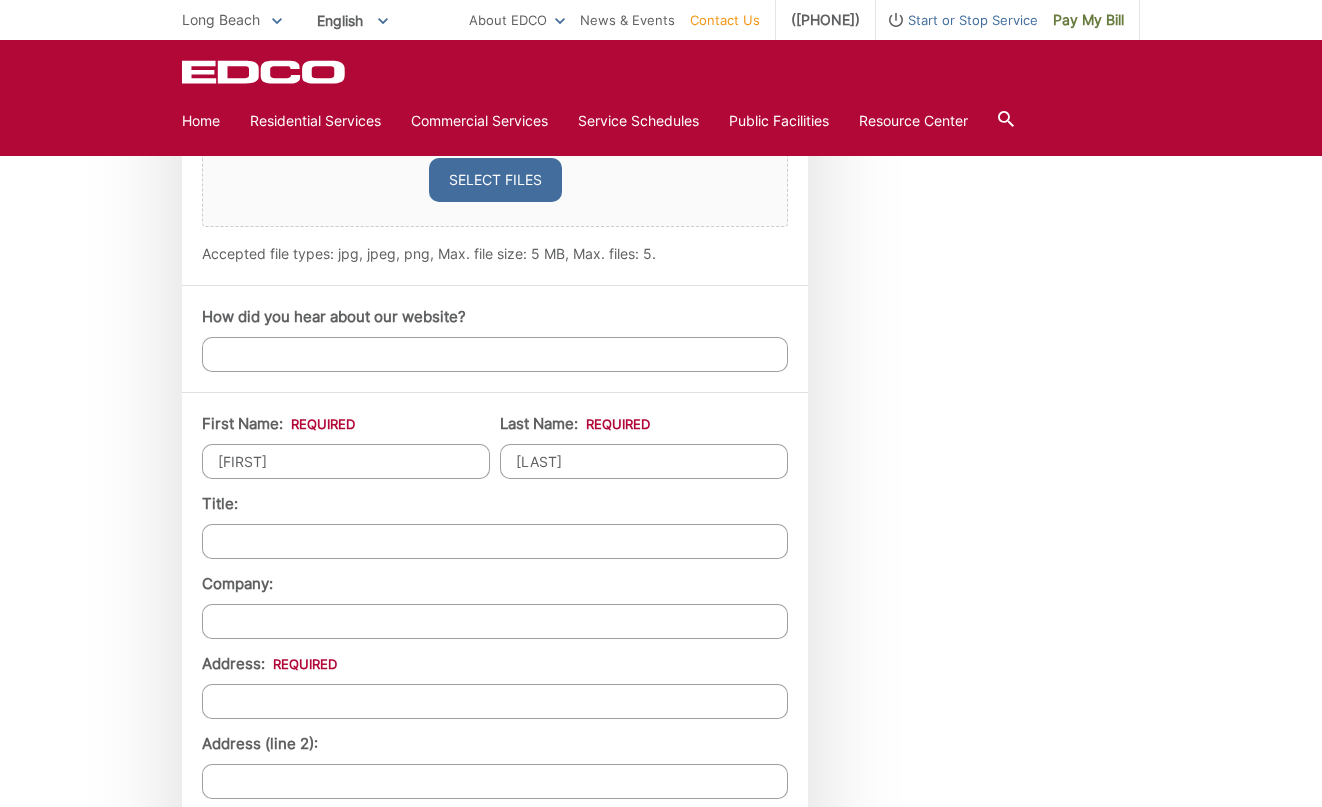 type on "Capitol Auto Collision Center" 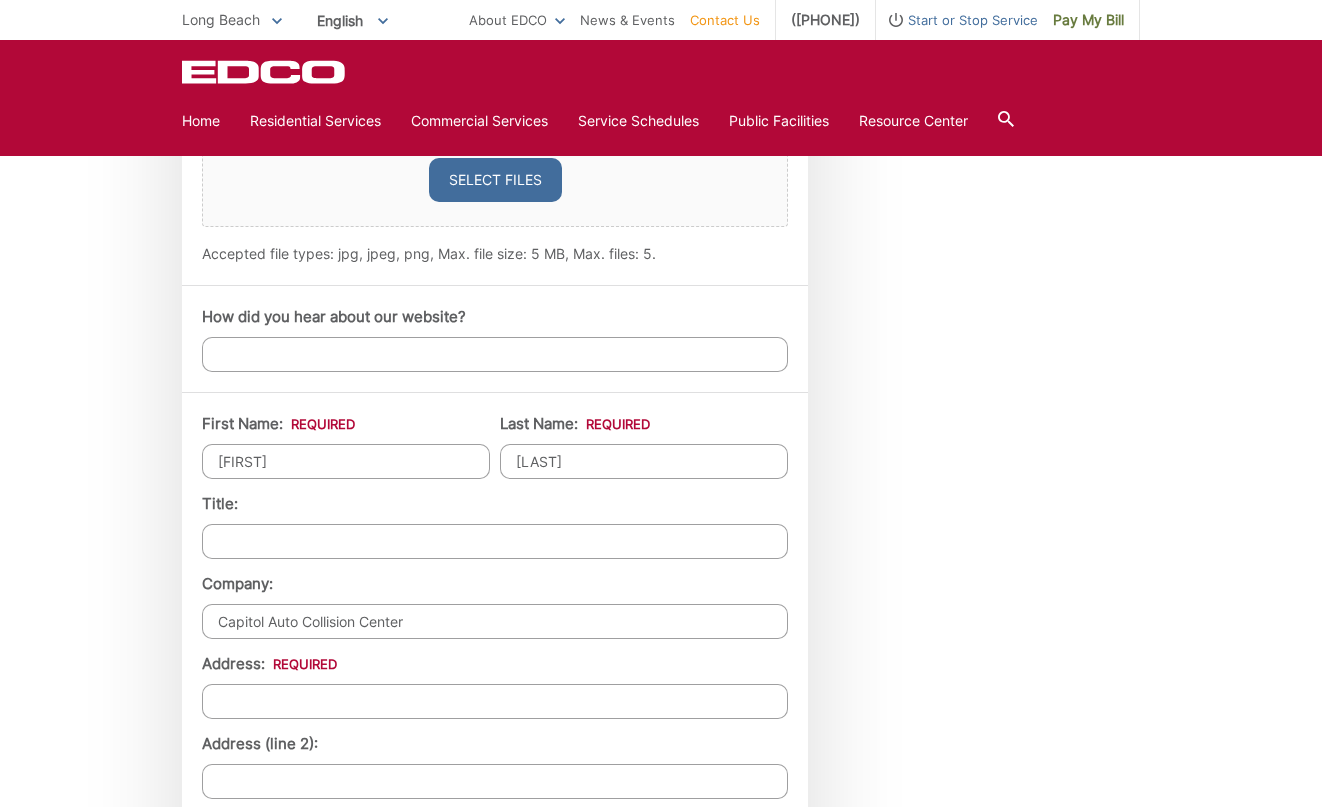 type on "[NUMBER] E South St" 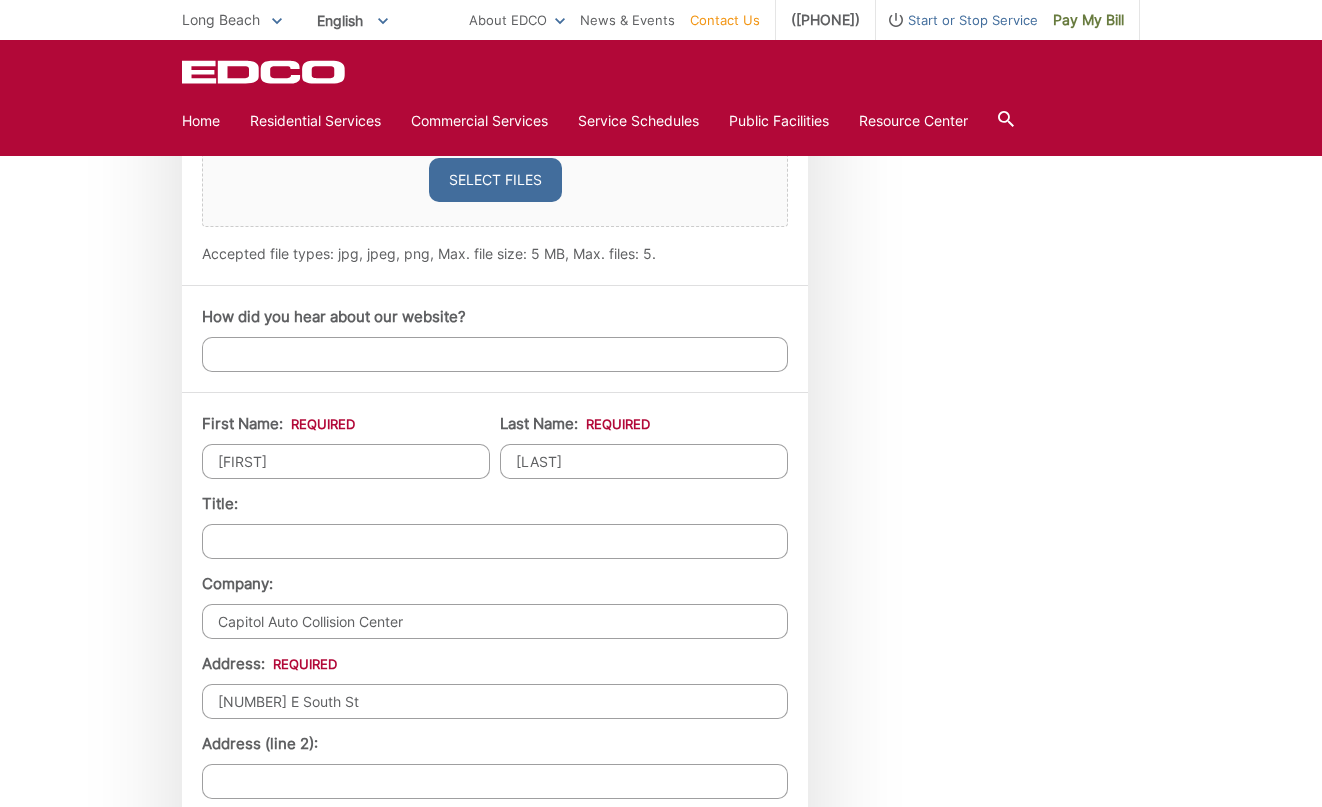 type on "Long Beach" 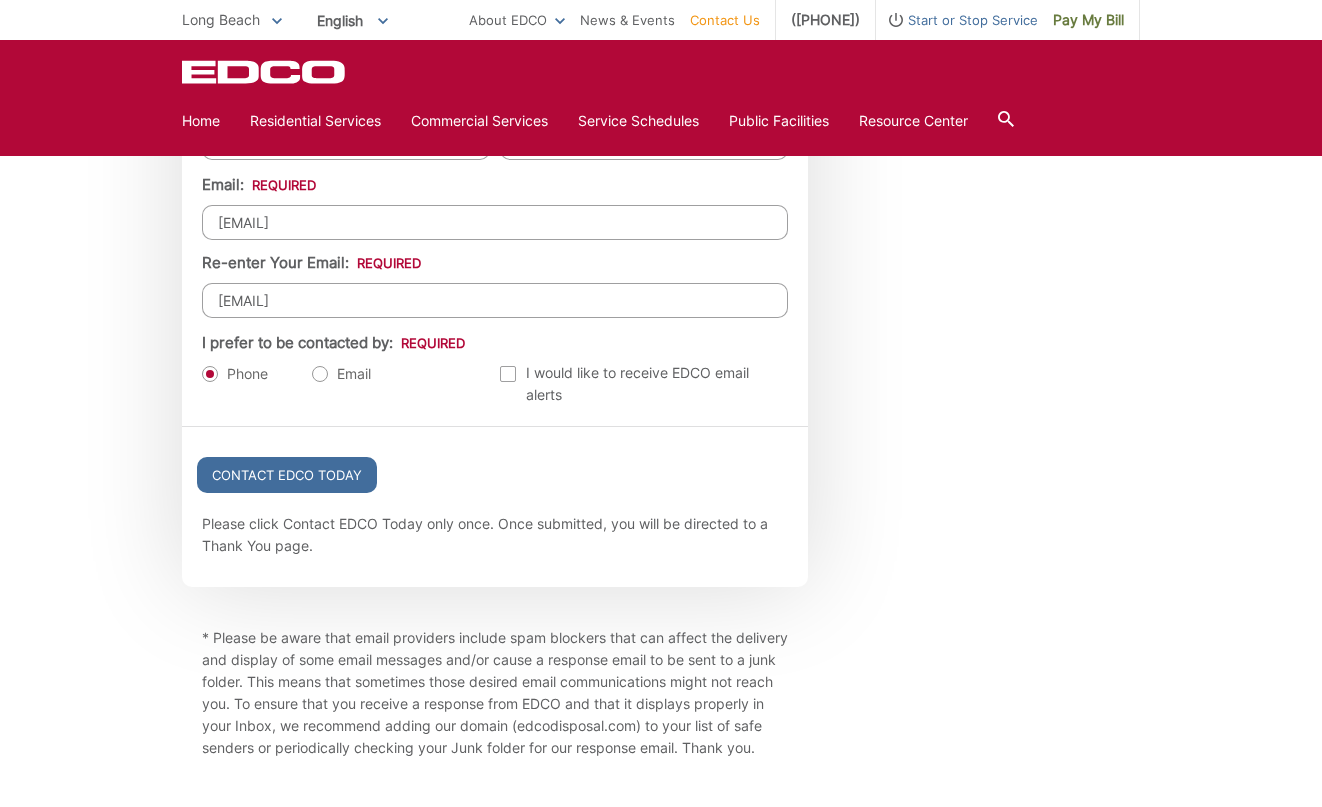 scroll, scrollTop: 2200, scrollLeft: 0, axis: vertical 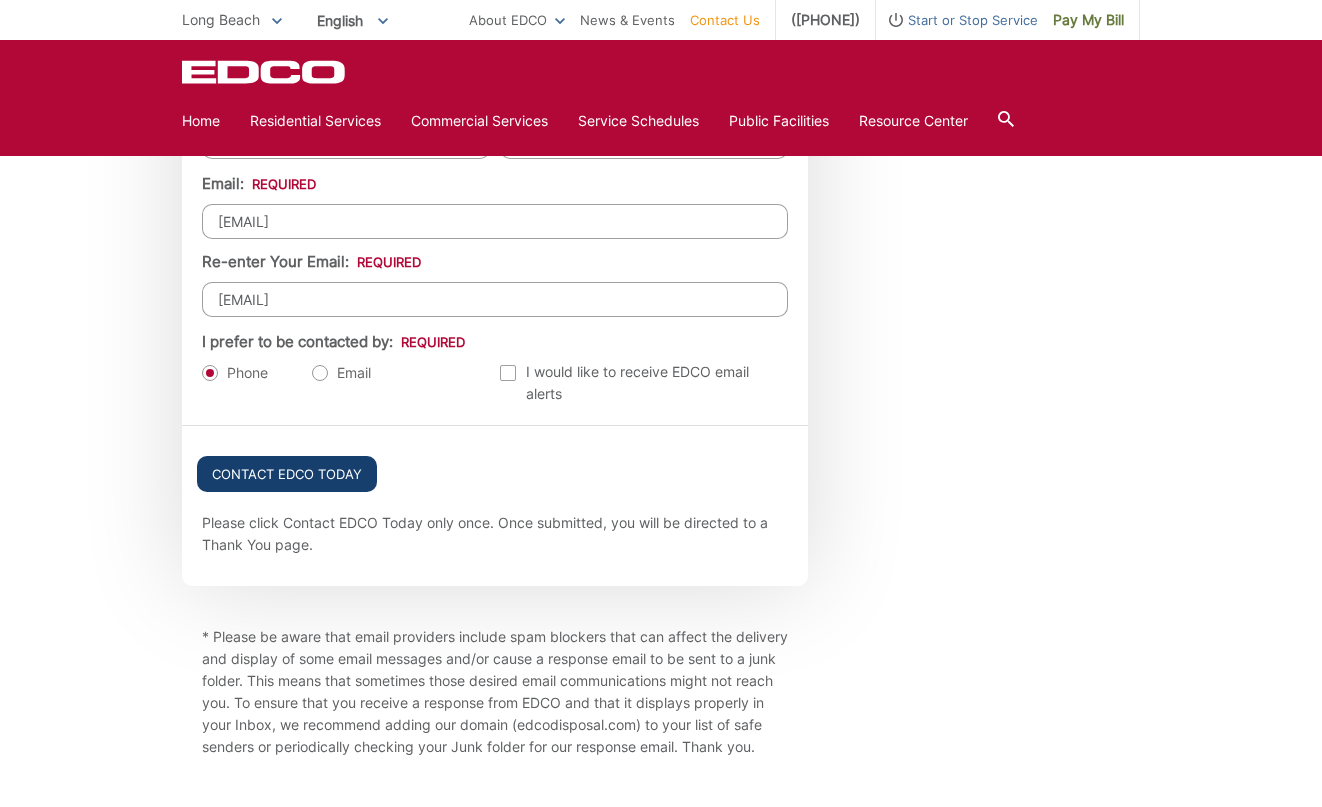 click on "Contact EDCO Today" at bounding box center (287, 474) 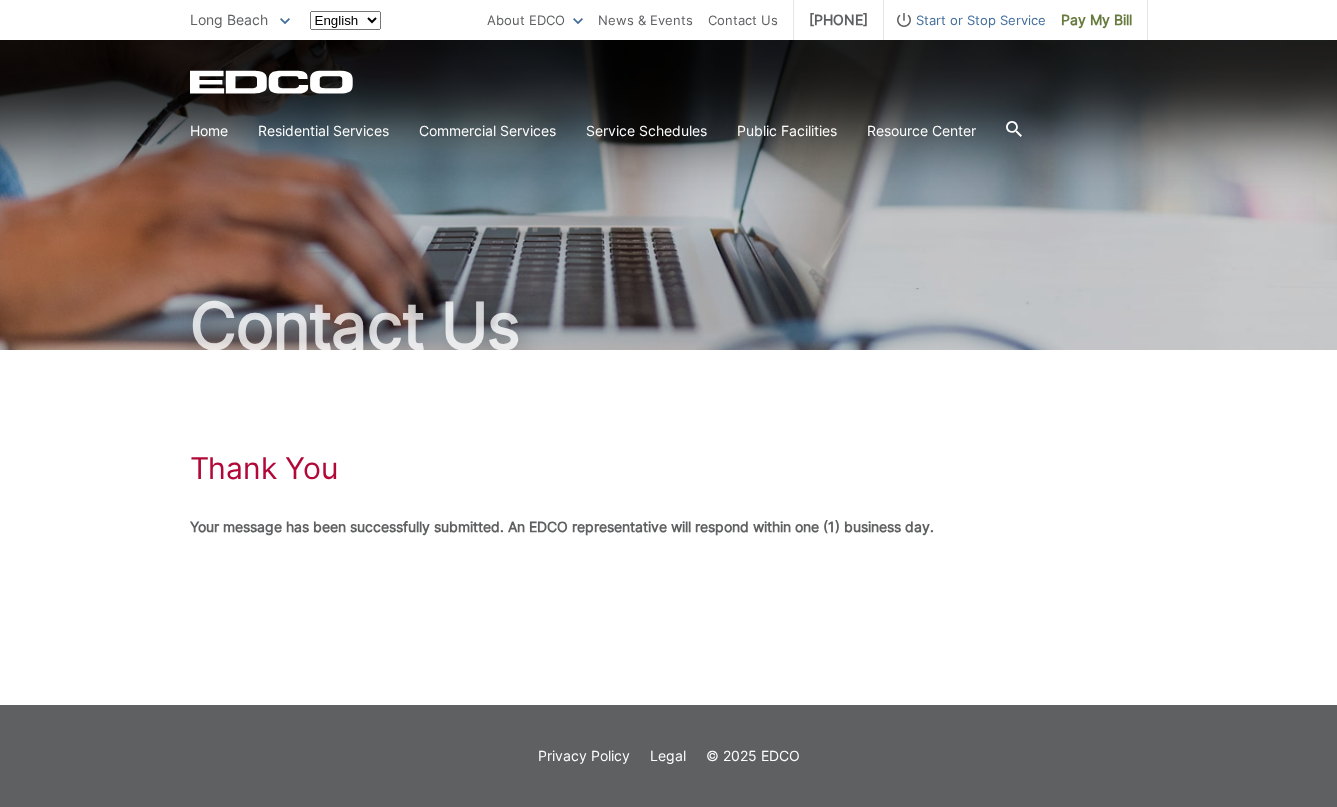 scroll, scrollTop: 0, scrollLeft: 0, axis: both 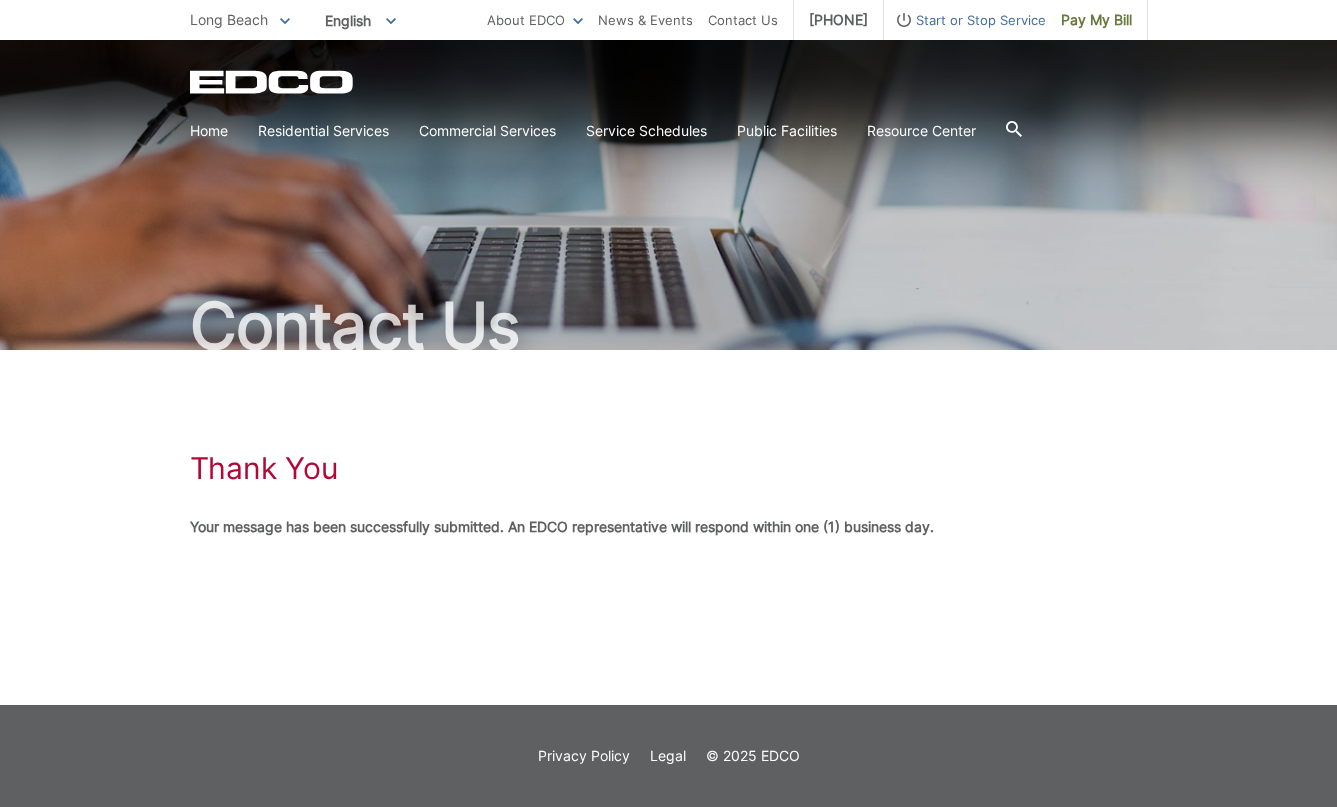 click on "Contact Us" at bounding box center (669, 195) 